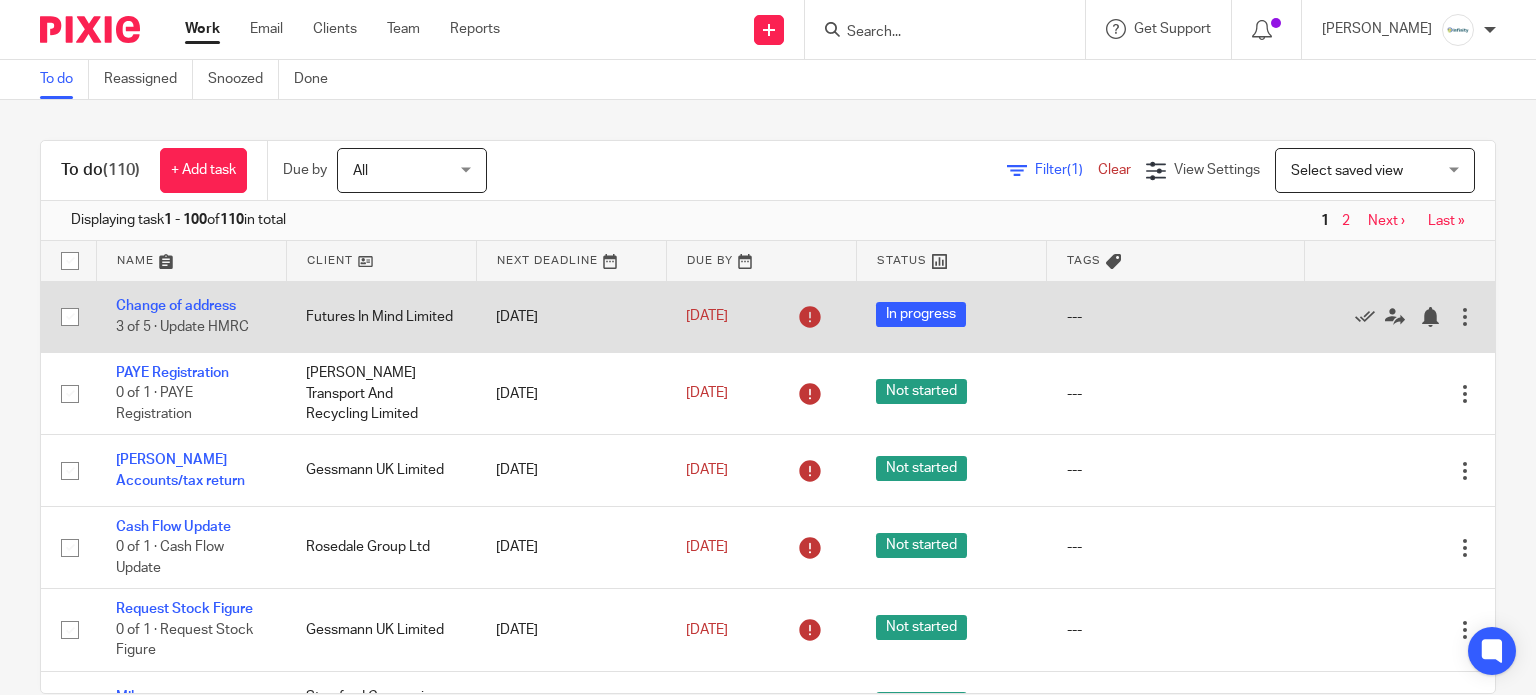 scroll, scrollTop: 0, scrollLeft: 0, axis: both 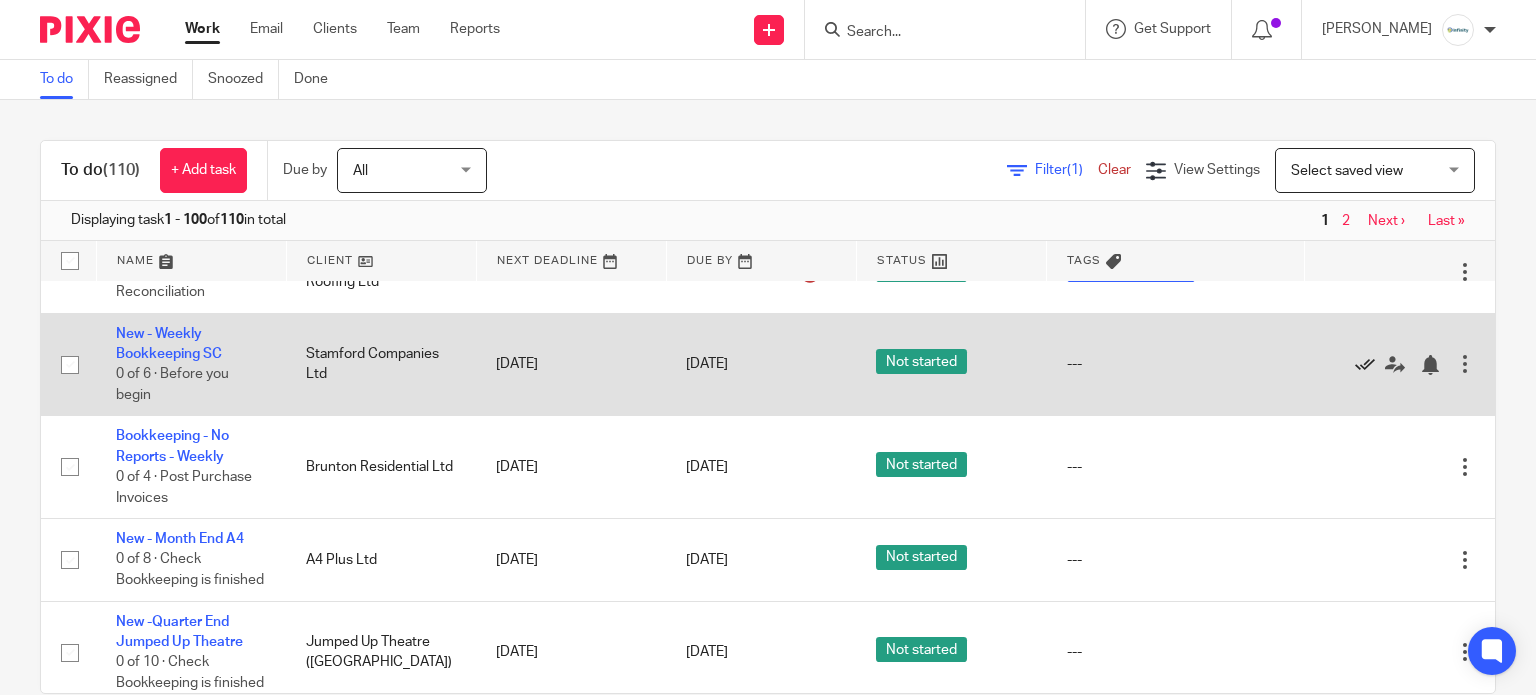 click at bounding box center (1365, 365) 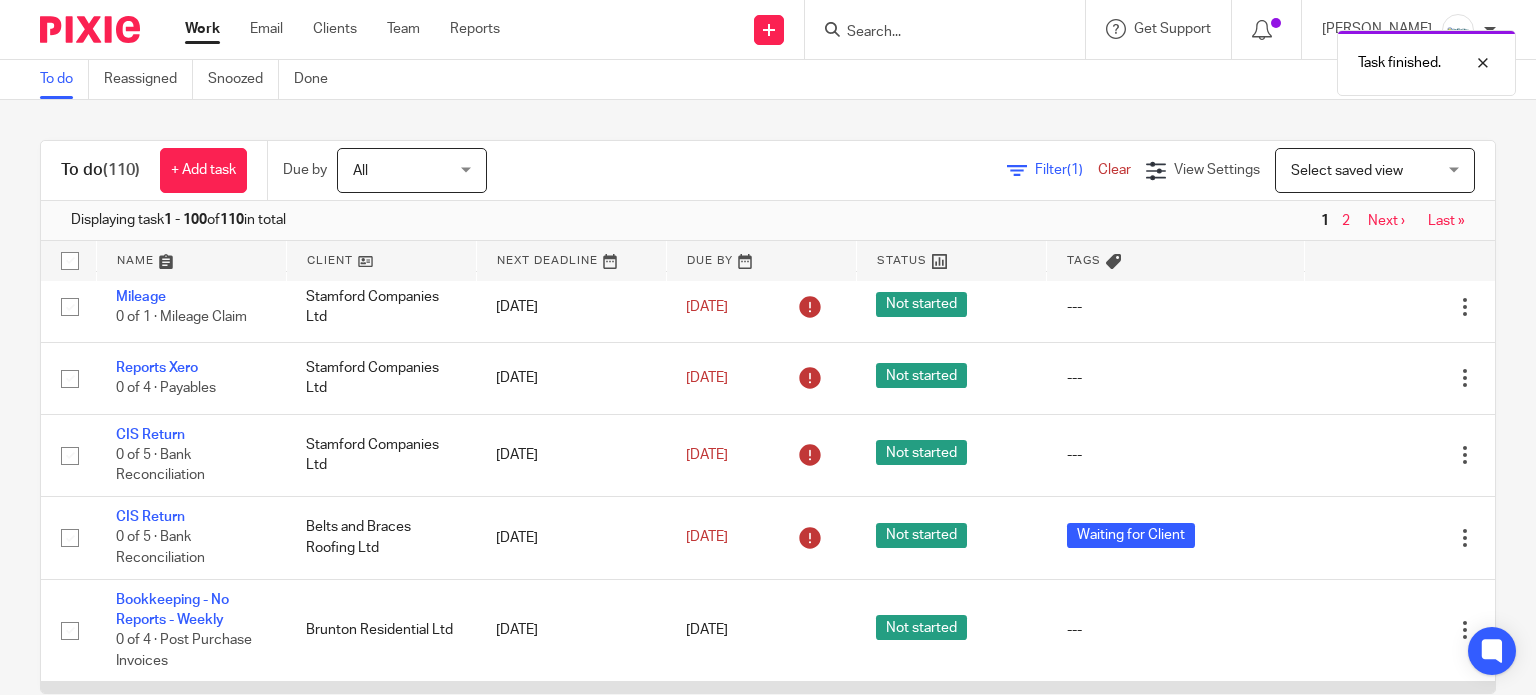 scroll, scrollTop: 266, scrollLeft: 0, axis: vertical 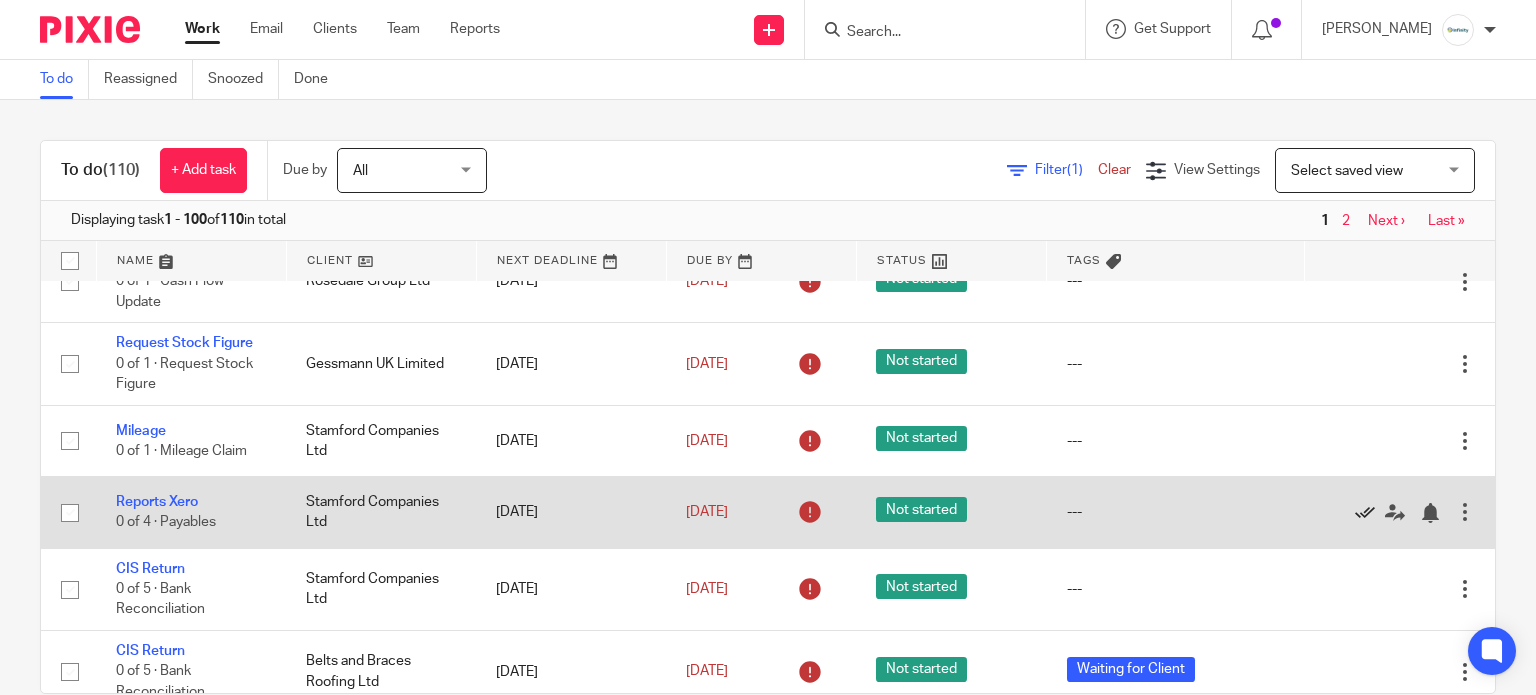 click at bounding box center (1365, 513) 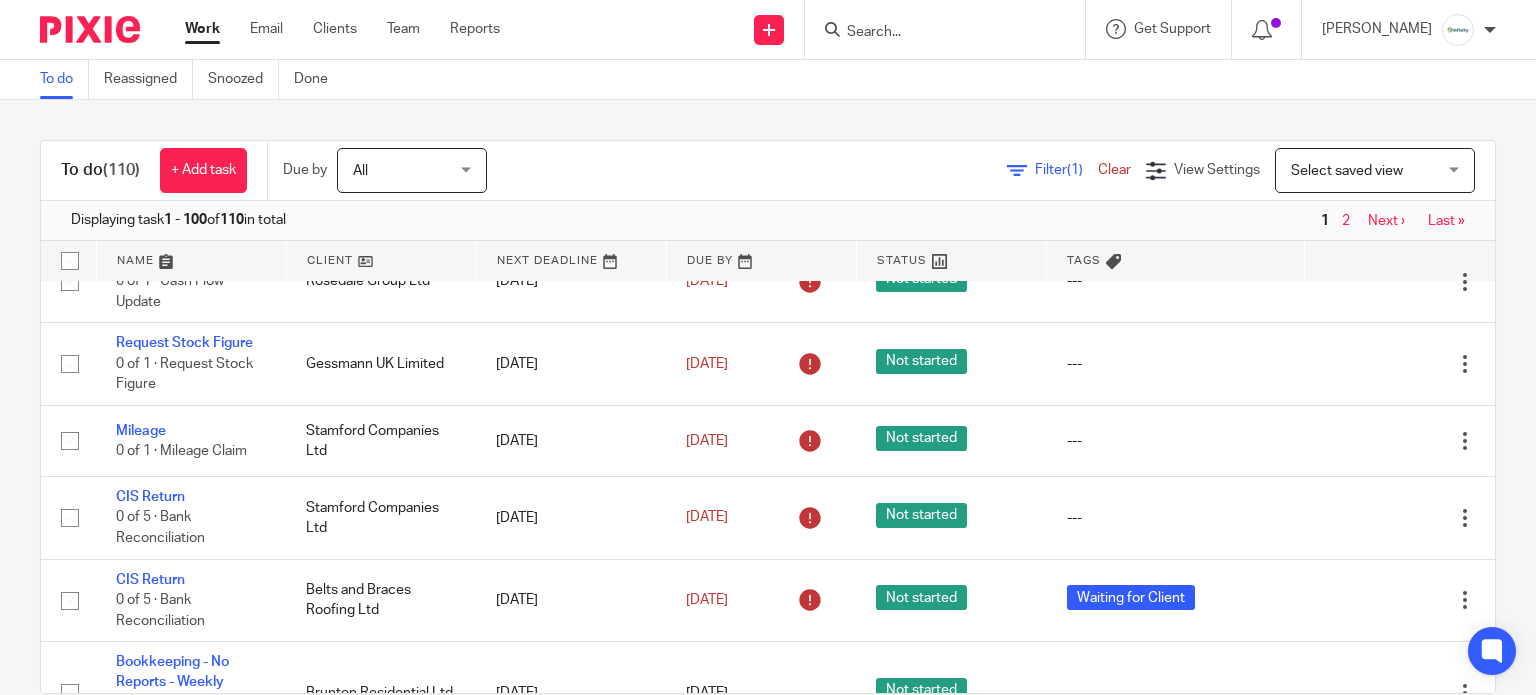 click at bounding box center [935, 33] 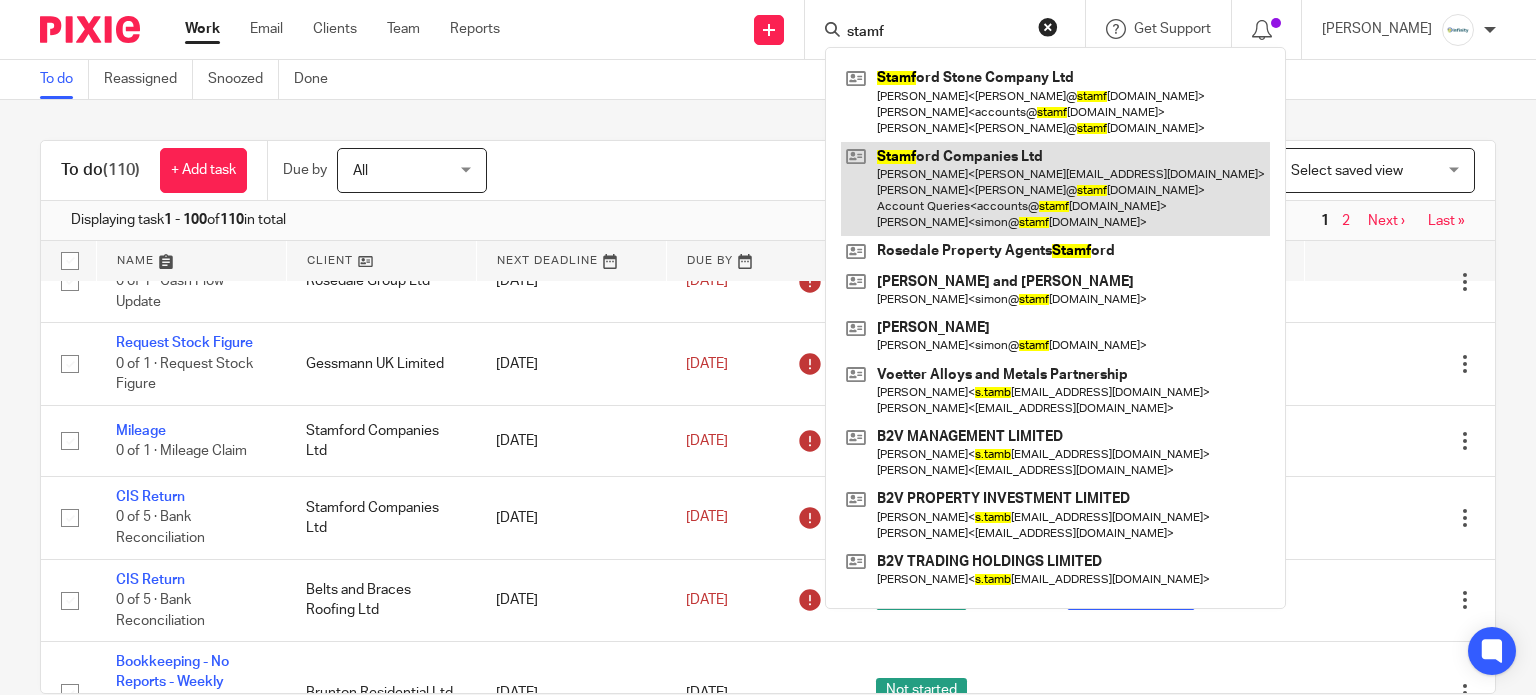 type on "stamf" 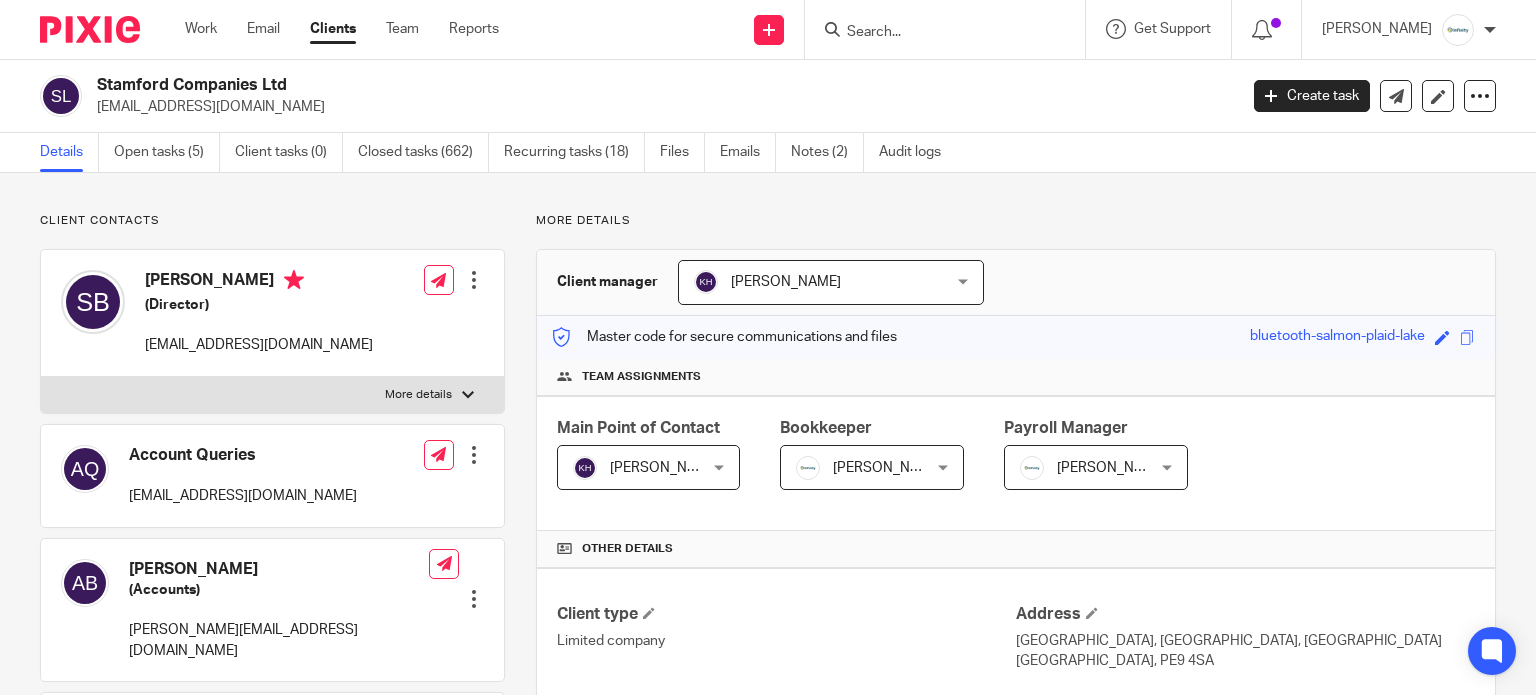 scroll, scrollTop: 0, scrollLeft: 0, axis: both 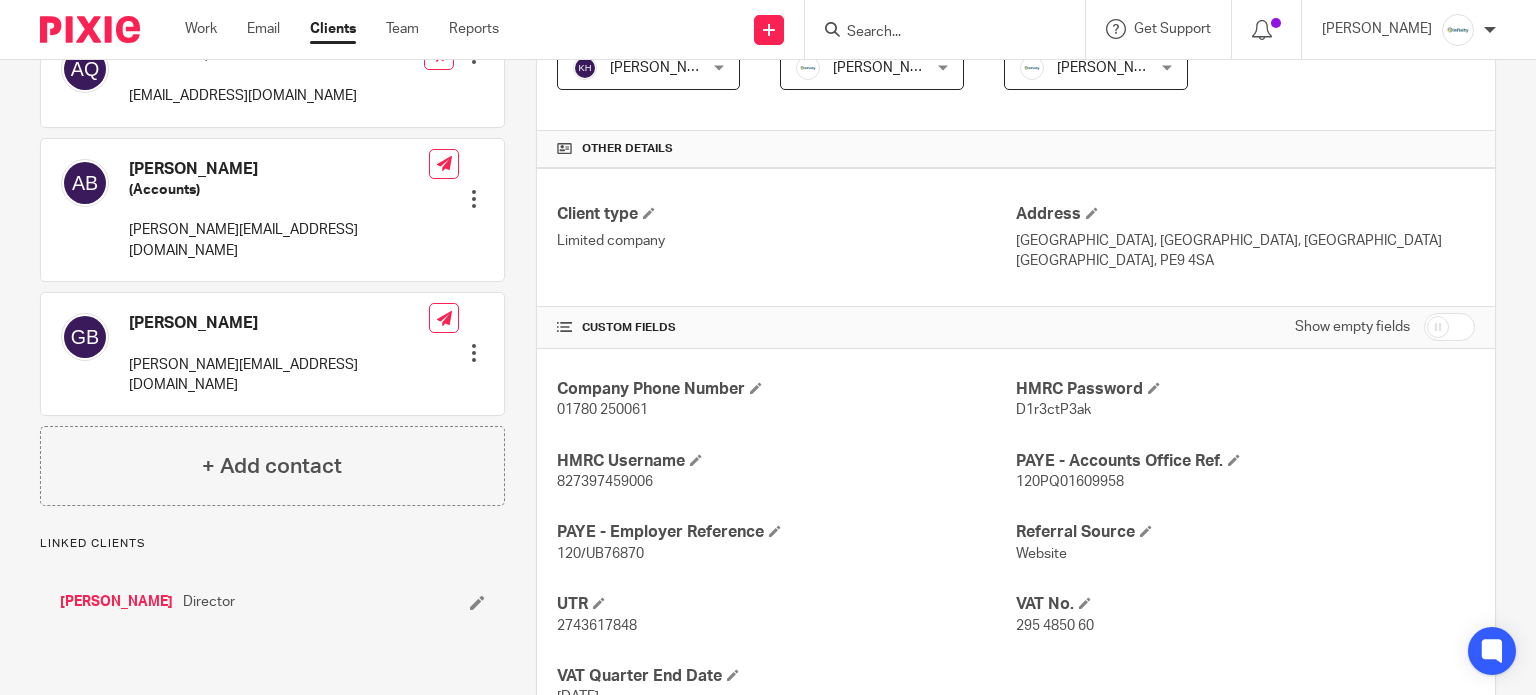 click on "827397459006" at bounding box center [605, 482] 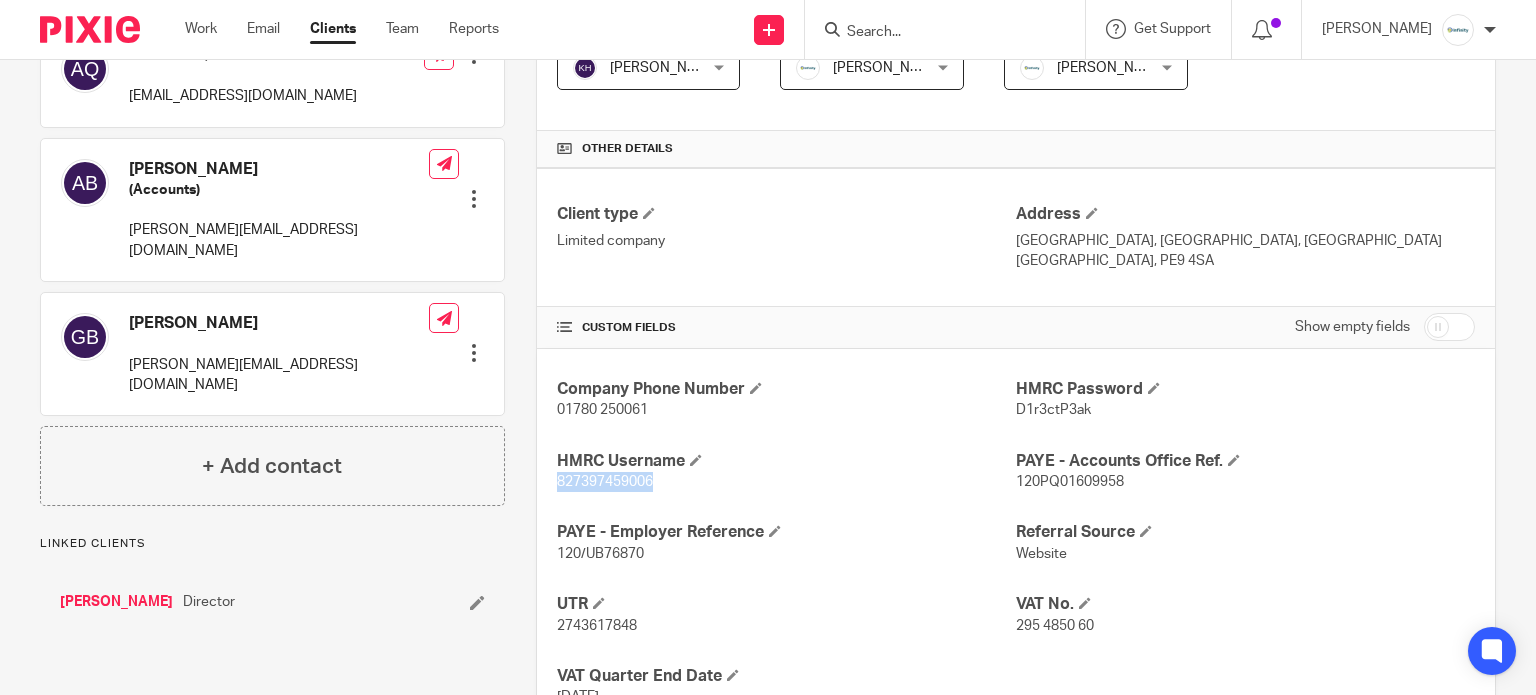 click on "827397459006" at bounding box center [605, 482] 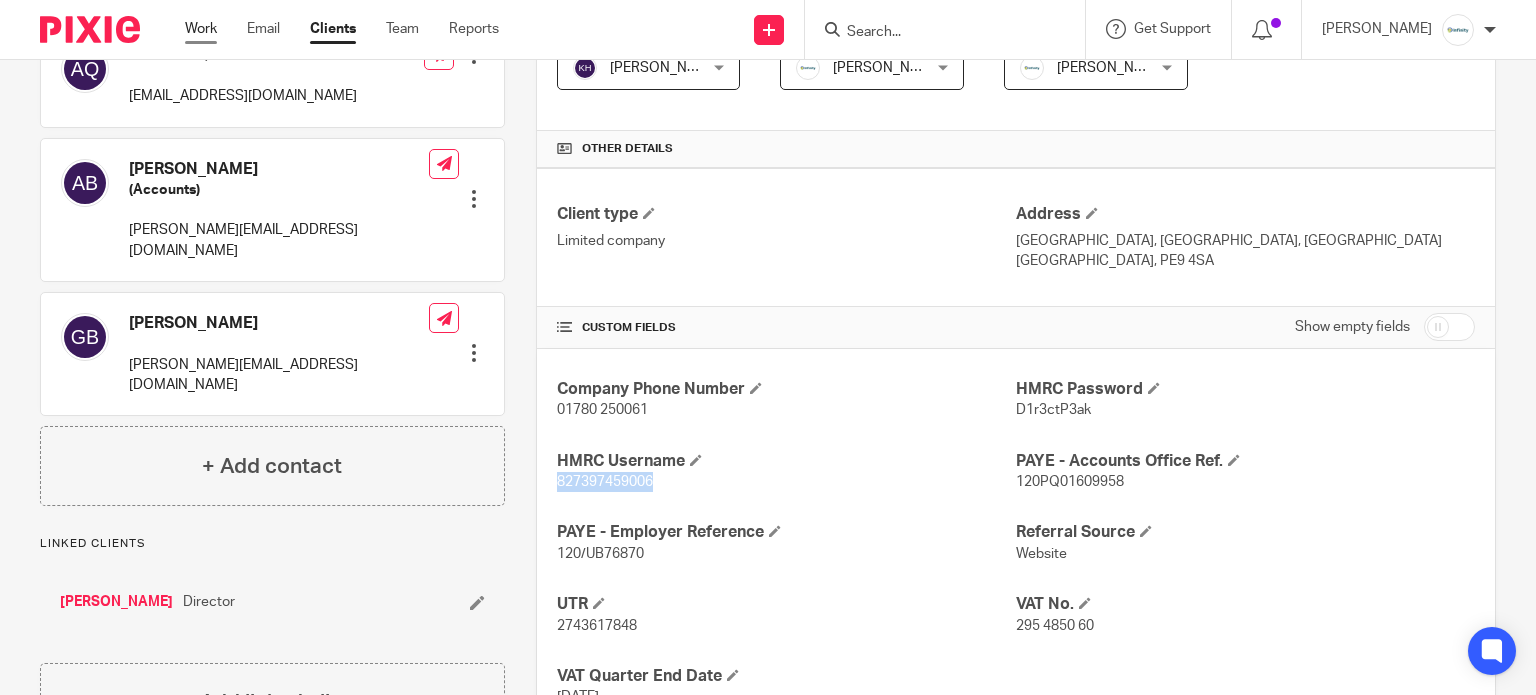 click on "Work" at bounding box center [201, 29] 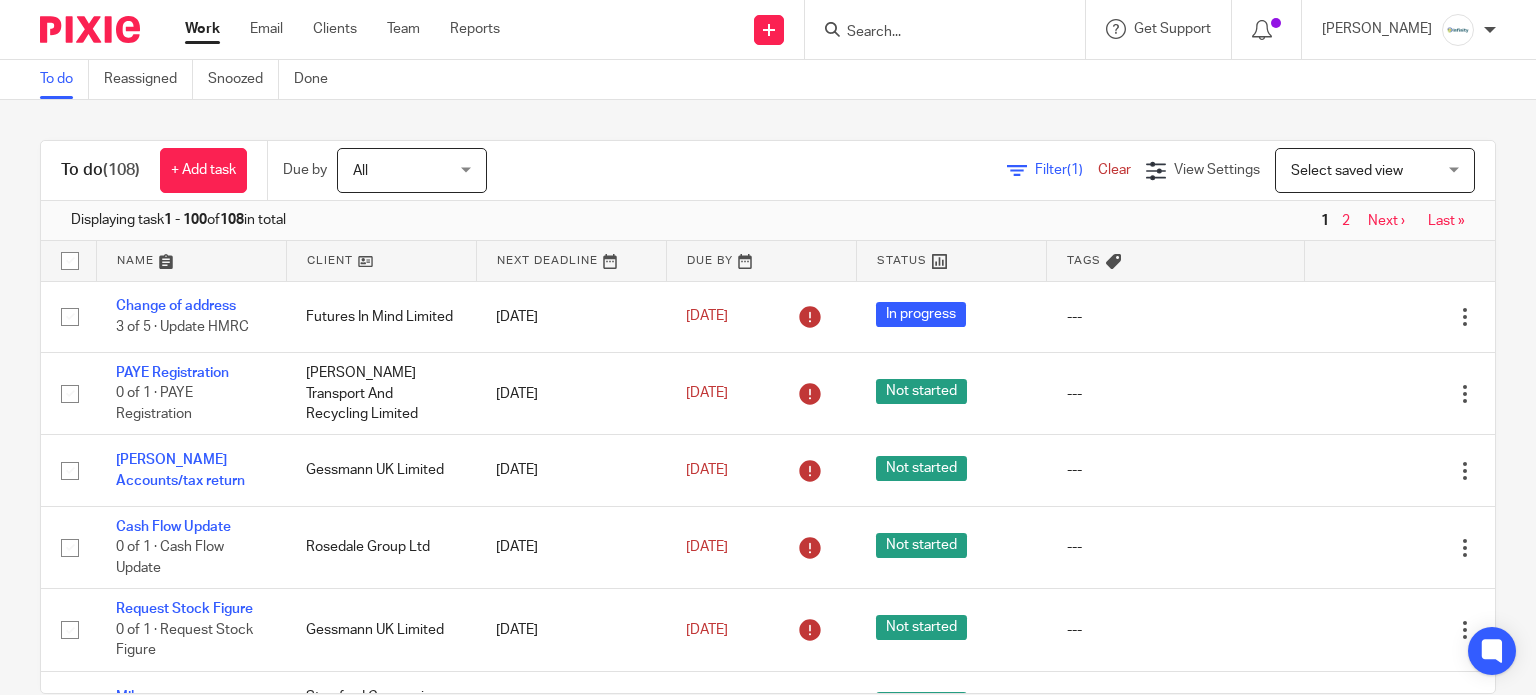 scroll, scrollTop: 0, scrollLeft: 0, axis: both 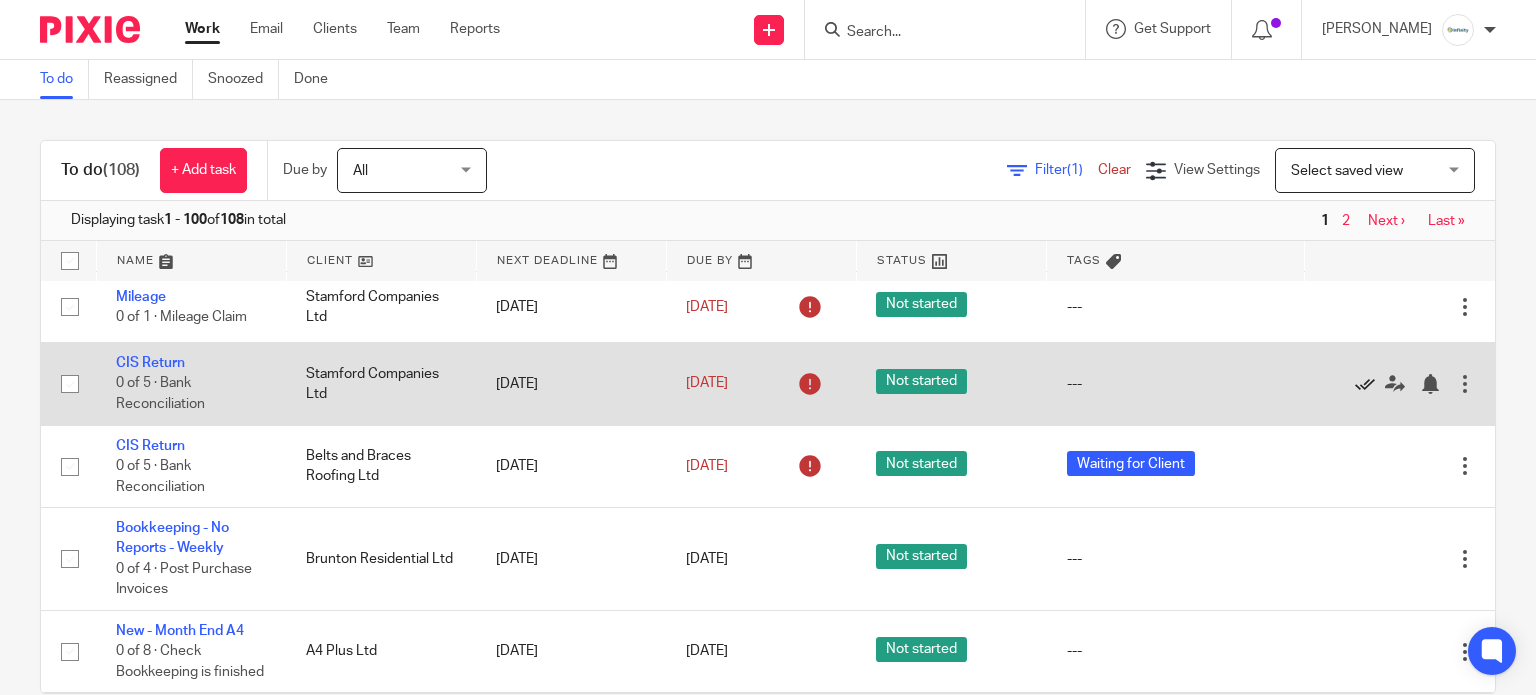 click 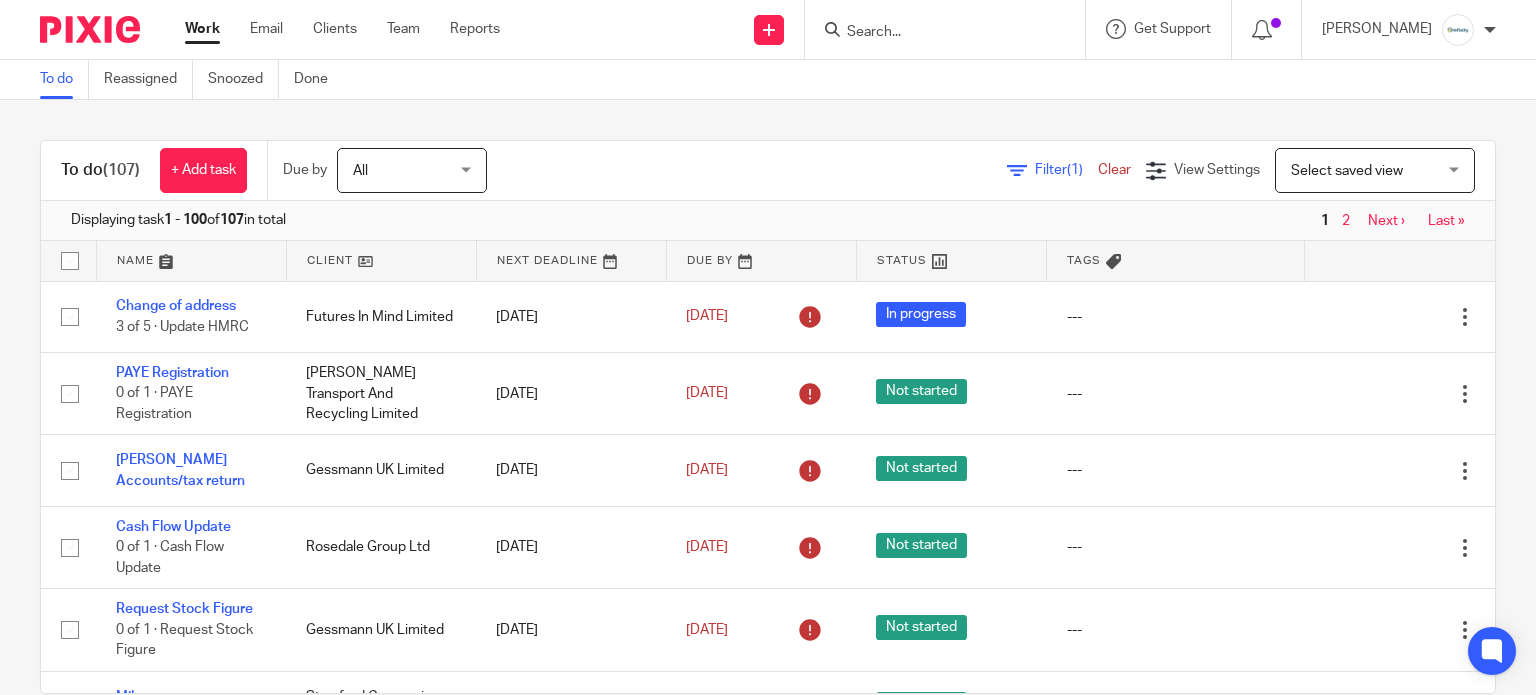 scroll, scrollTop: 0, scrollLeft: 0, axis: both 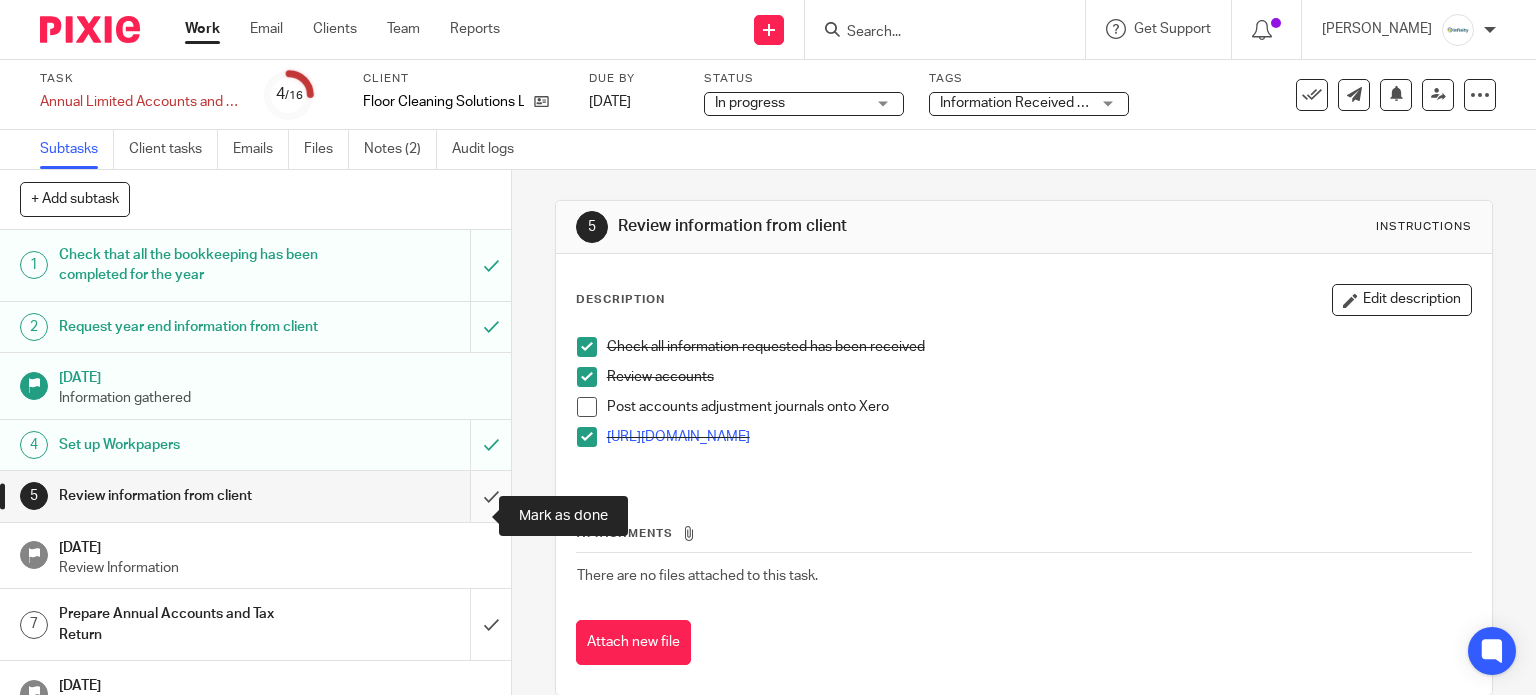 click at bounding box center (255, 496) 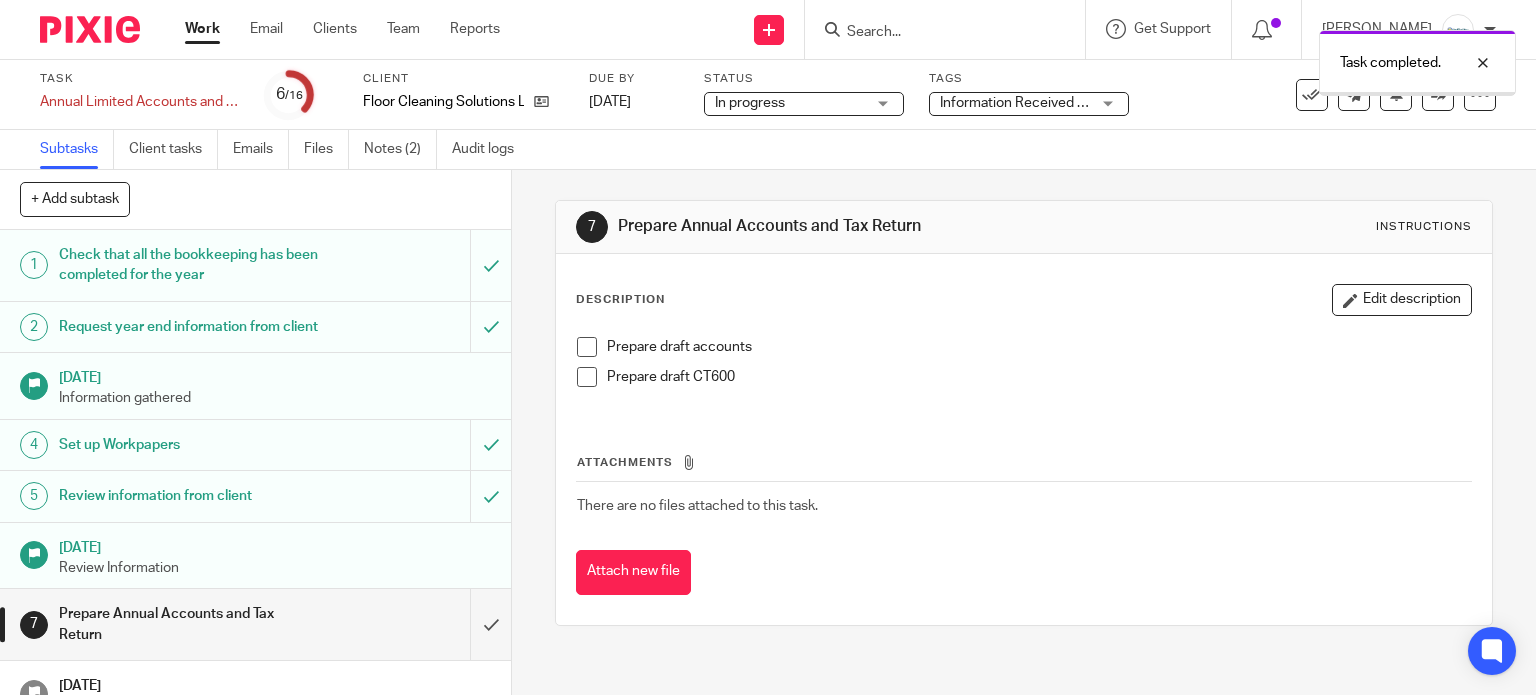 scroll, scrollTop: 0, scrollLeft: 0, axis: both 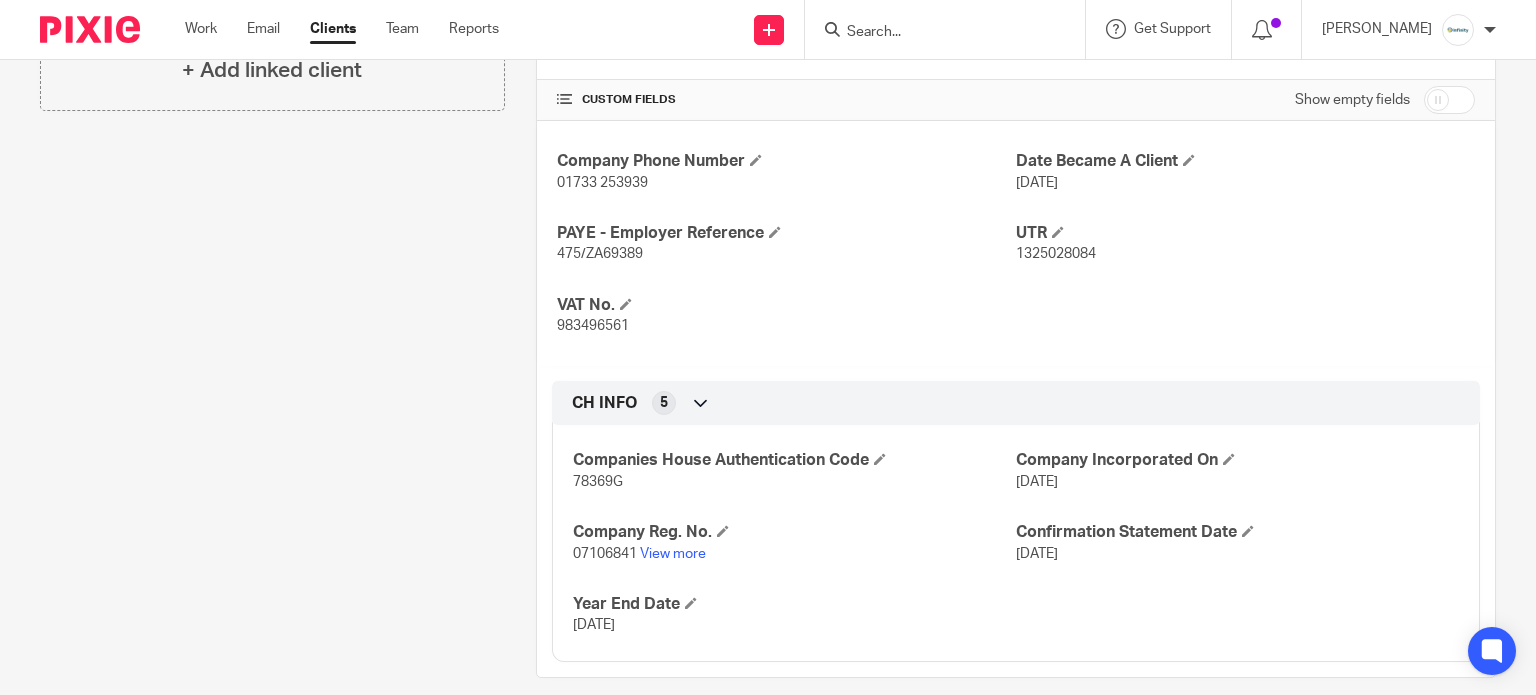 click on "1325028084" at bounding box center [1056, 254] 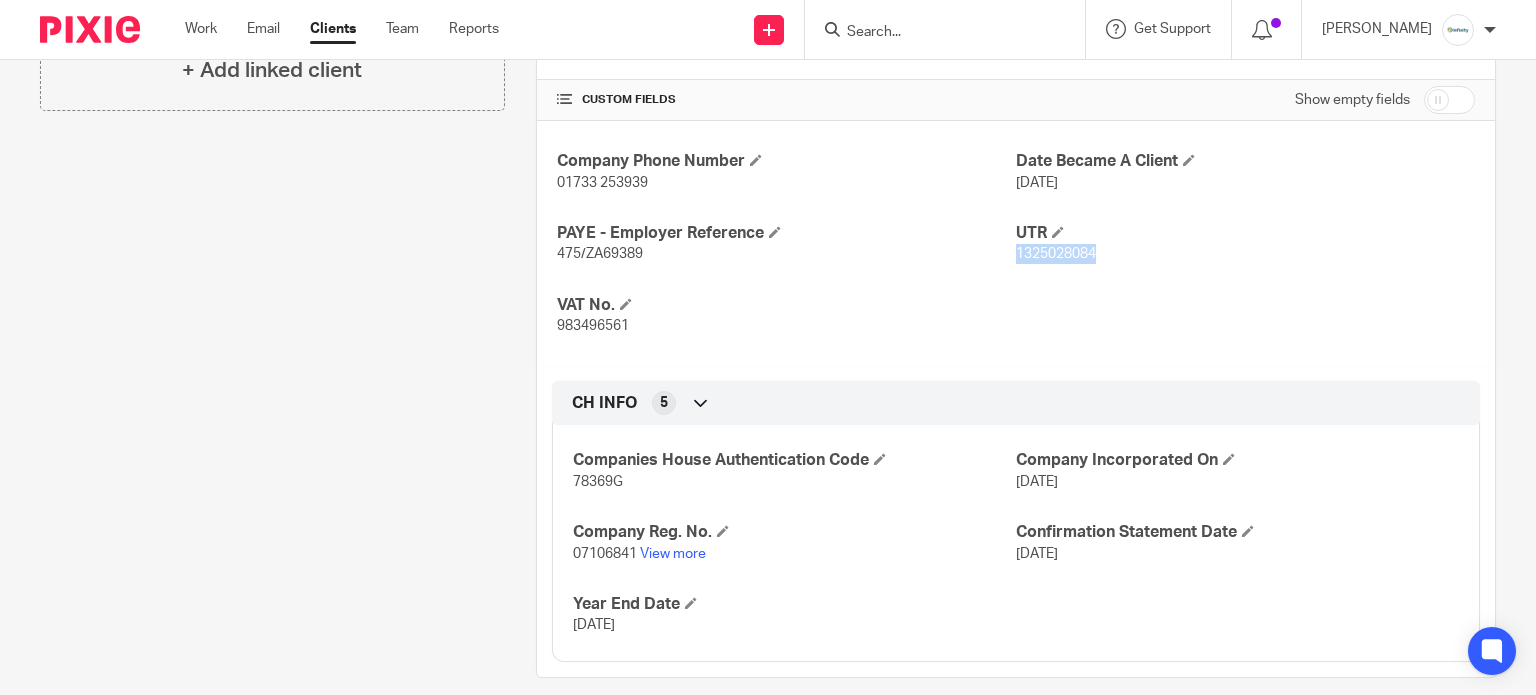 click on "1325028084" at bounding box center [1056, 254] 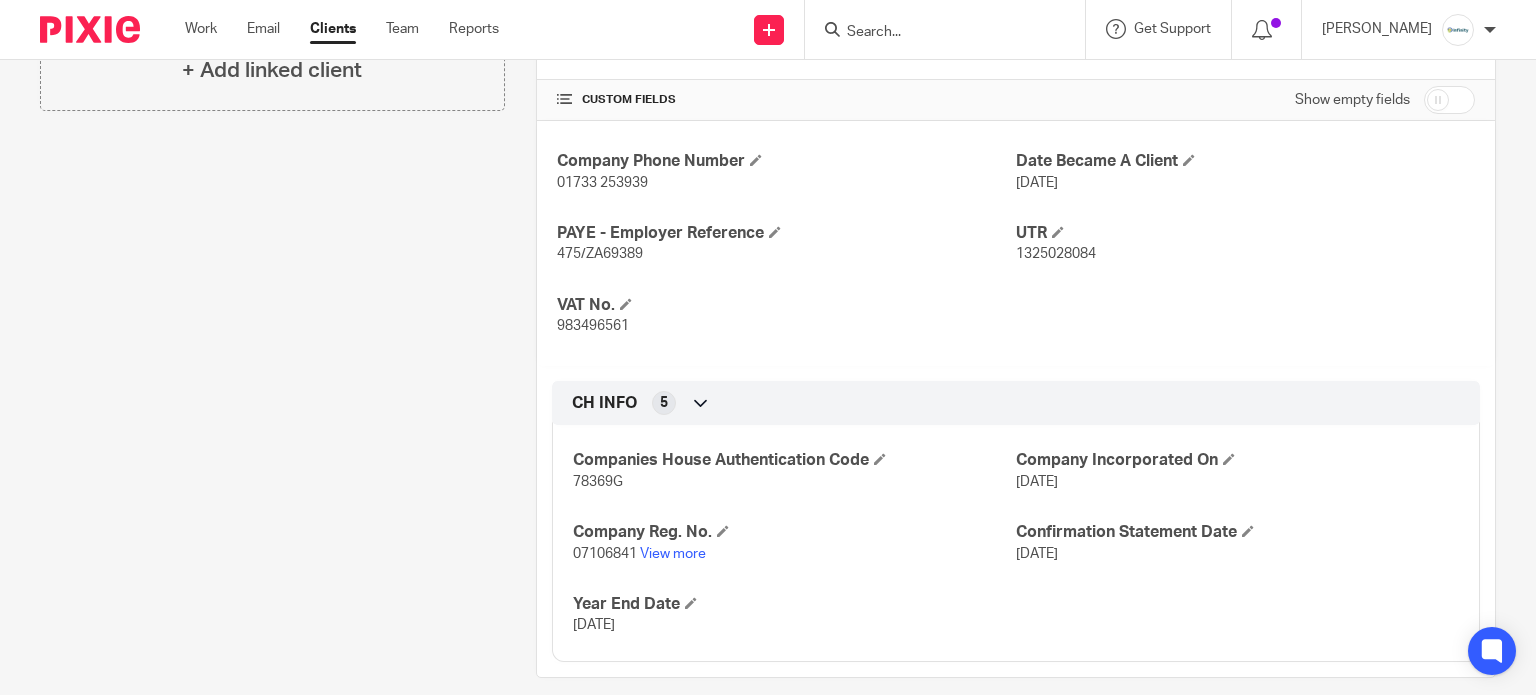 click on "983496561" at bounding box center (593, 326) 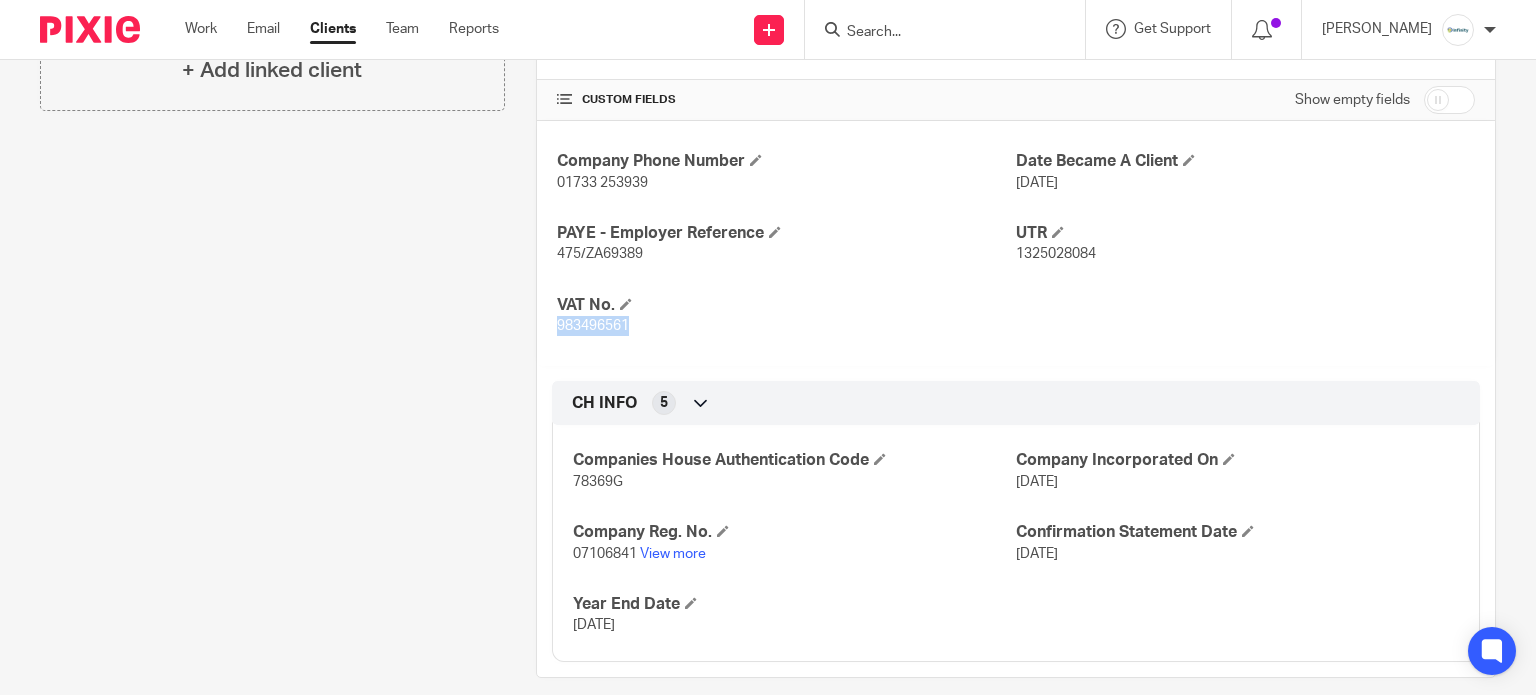 click on "983496561" at bounding box center (593, 326) 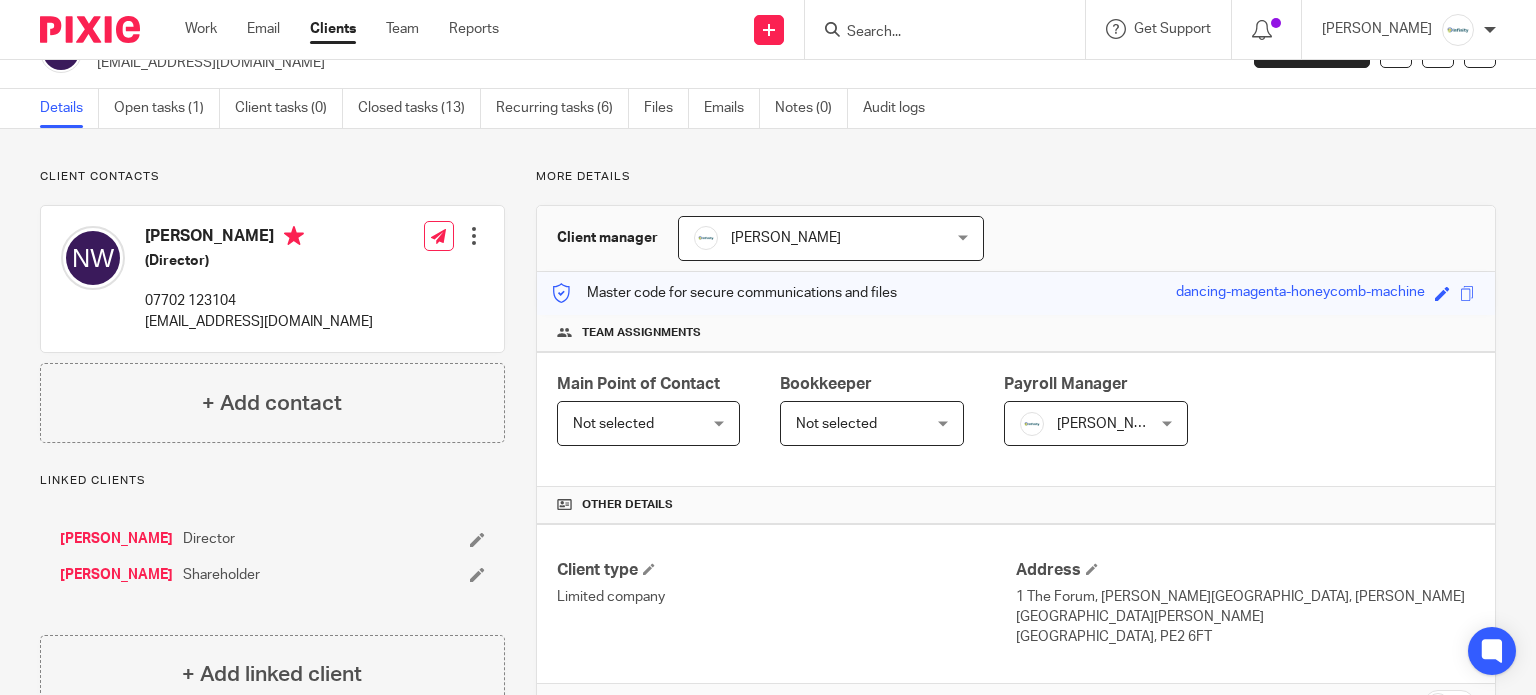 scroll, scrollTop: 0, scrollLeft: 0, axis: both 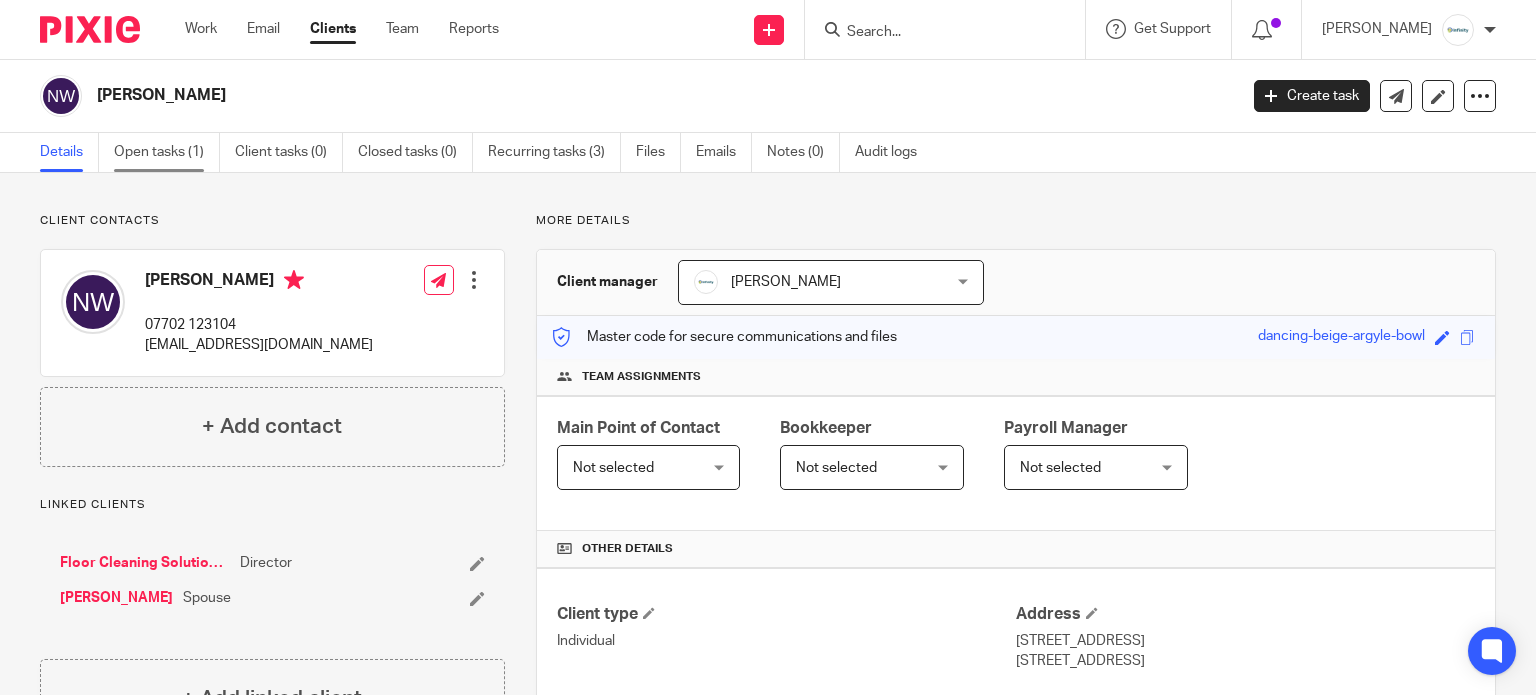 click on "Open tasks (1)" at bounding box center (167, 152) 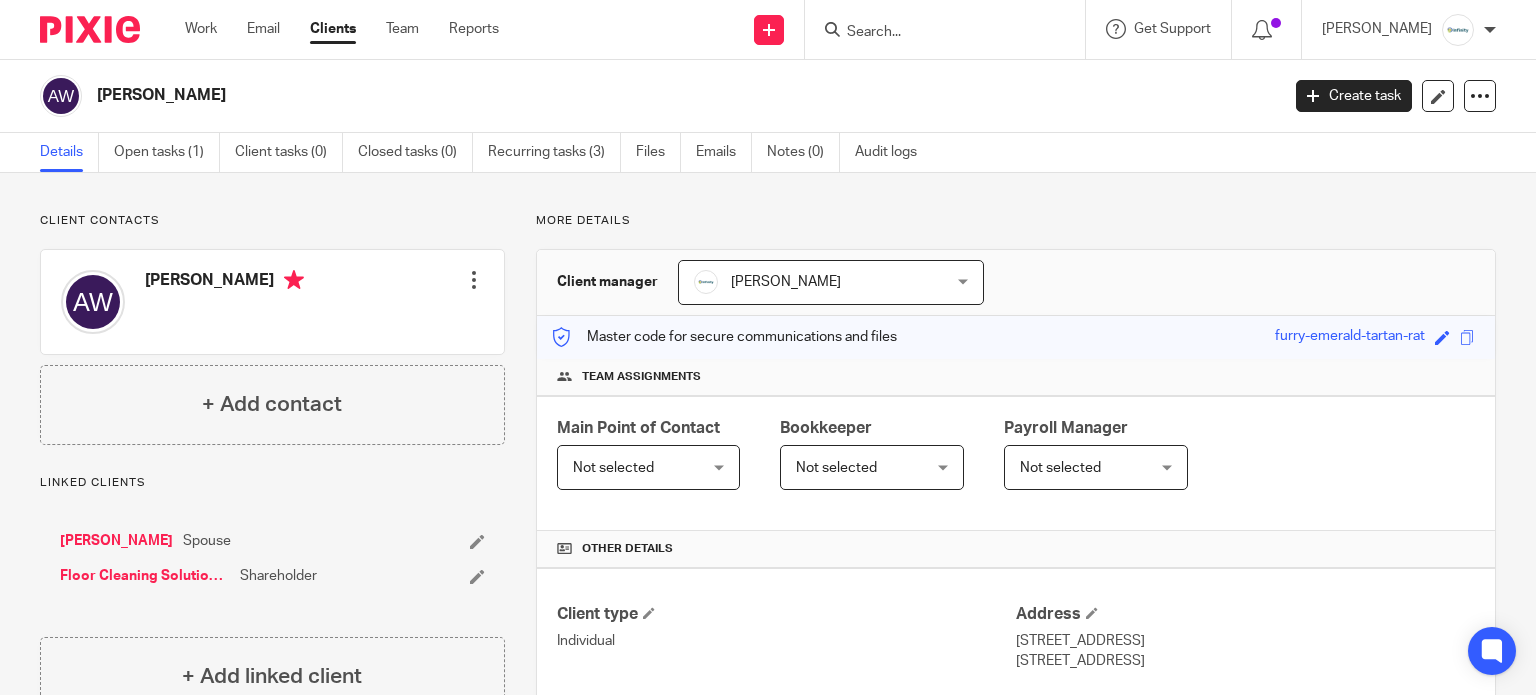 scroll, scrollTop: 0, scrollLeft: 0, axis: both 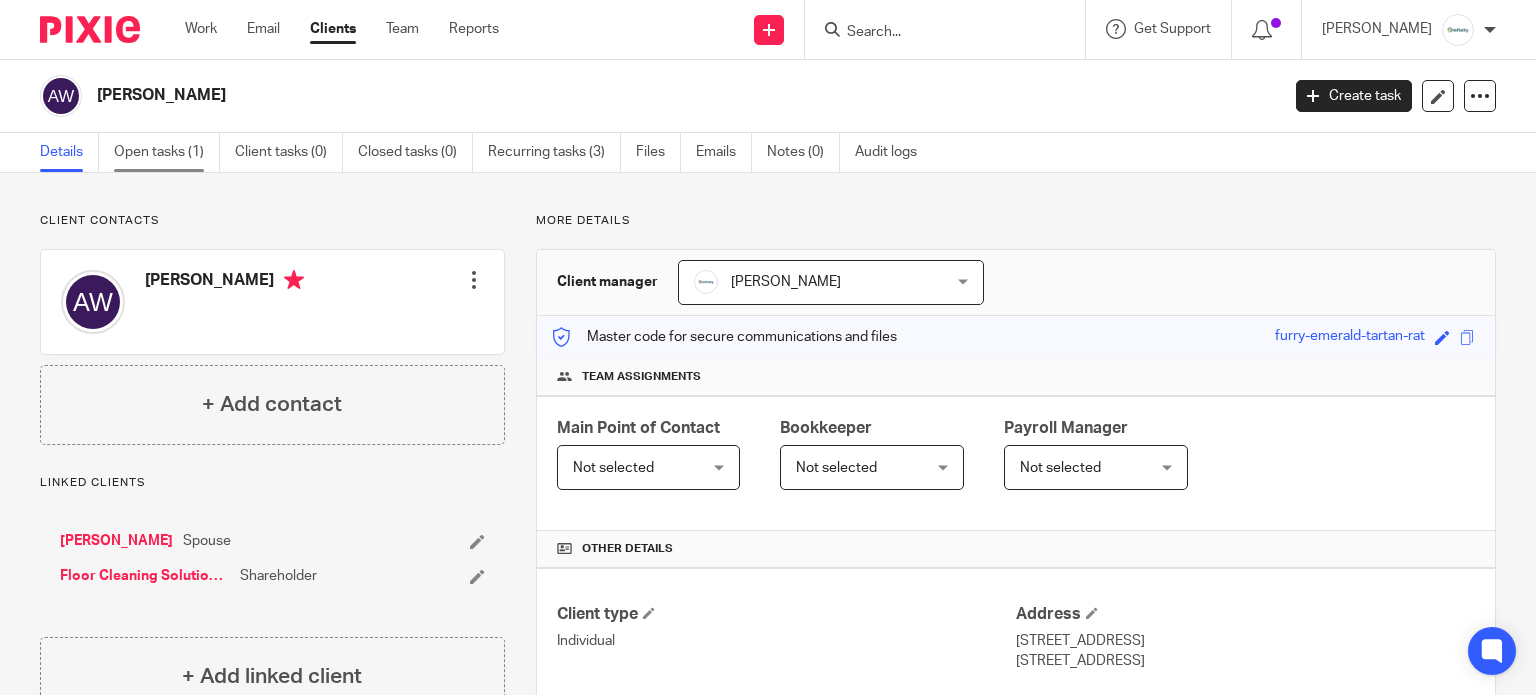 click on "Open tasks (1)" at bounding box center (167, 152) 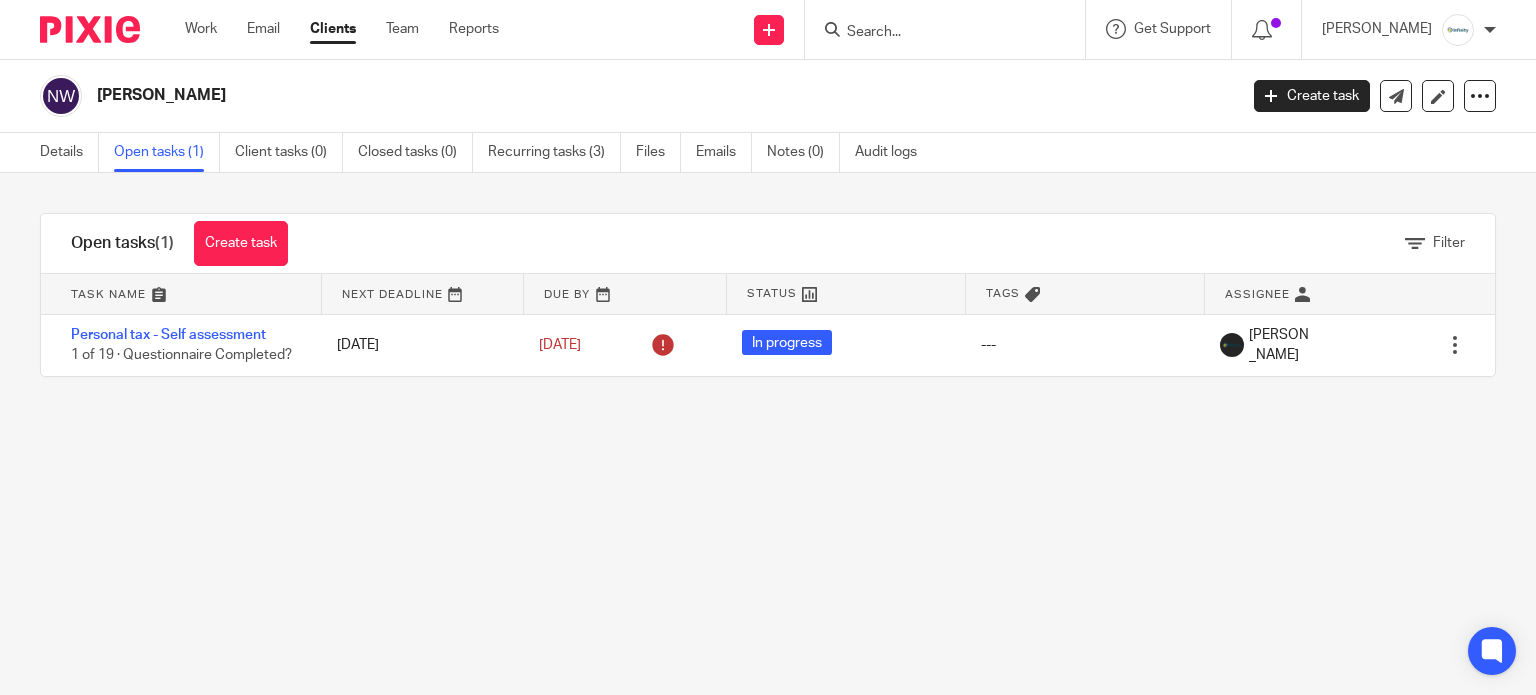 scroll, scrollTop: 0, scrollLeft: 0, axis: both 